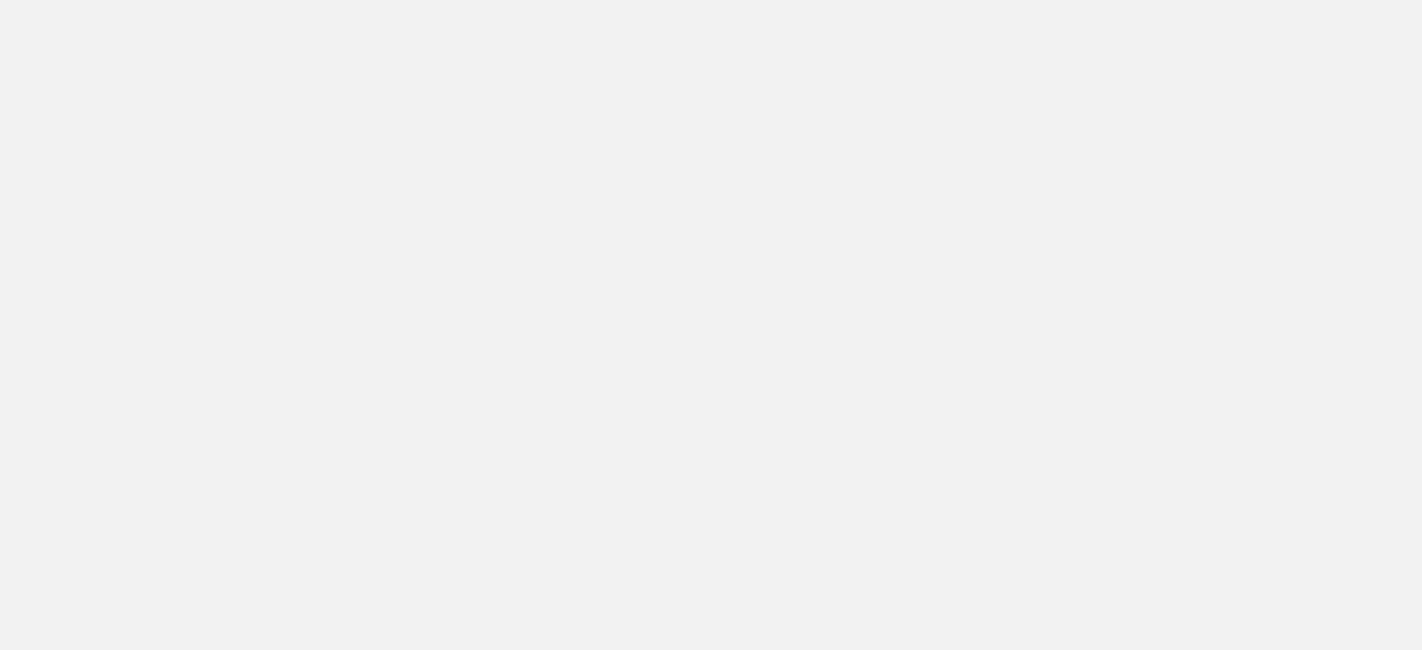 scroll, scrollTop: 0, scrollLeft: 0, axis: both 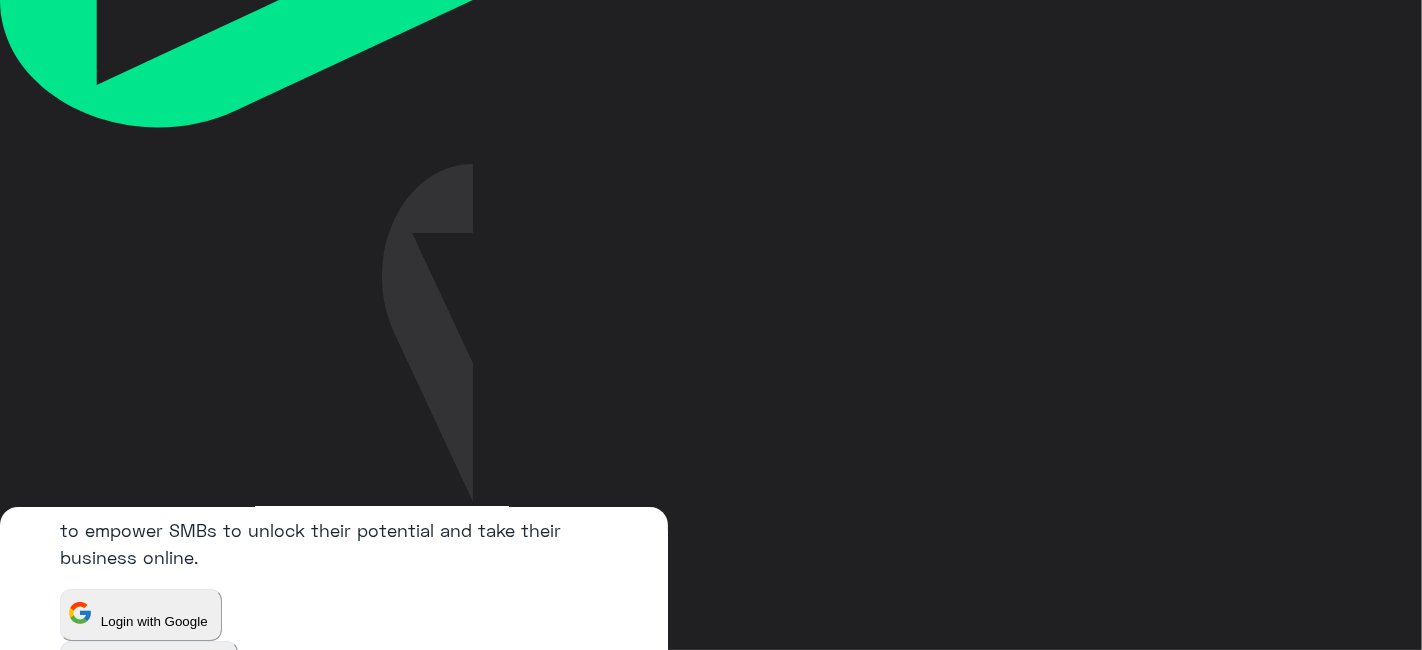 type on "**********" 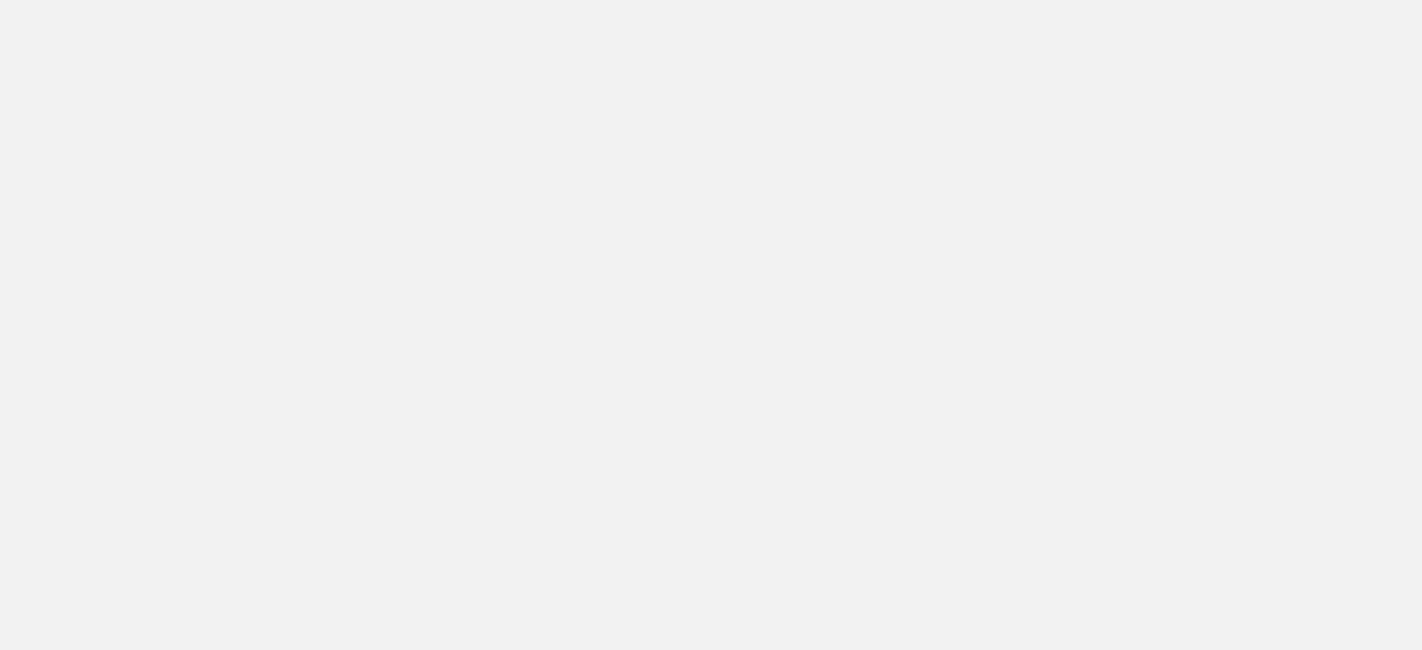 scroll, scrollTop: 0, scrollLeft: 0, axis: both 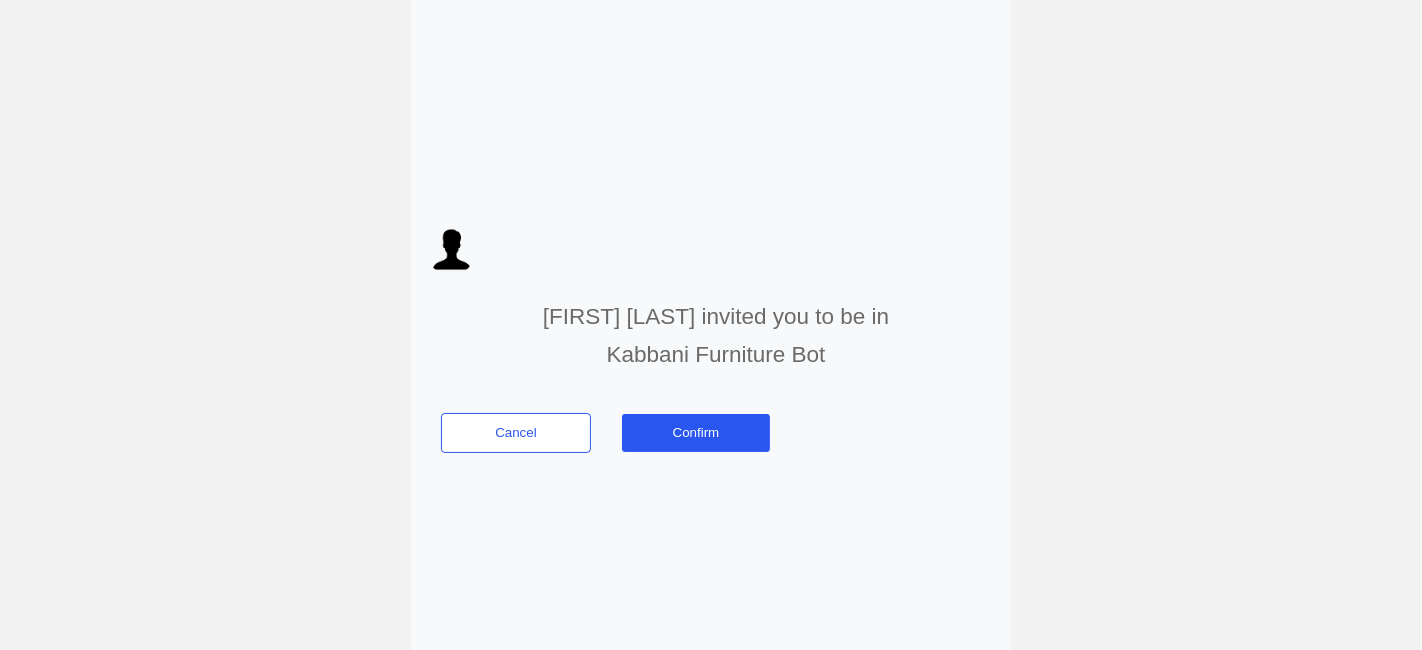 click on "Confirm" at bounding box center (696, 433) 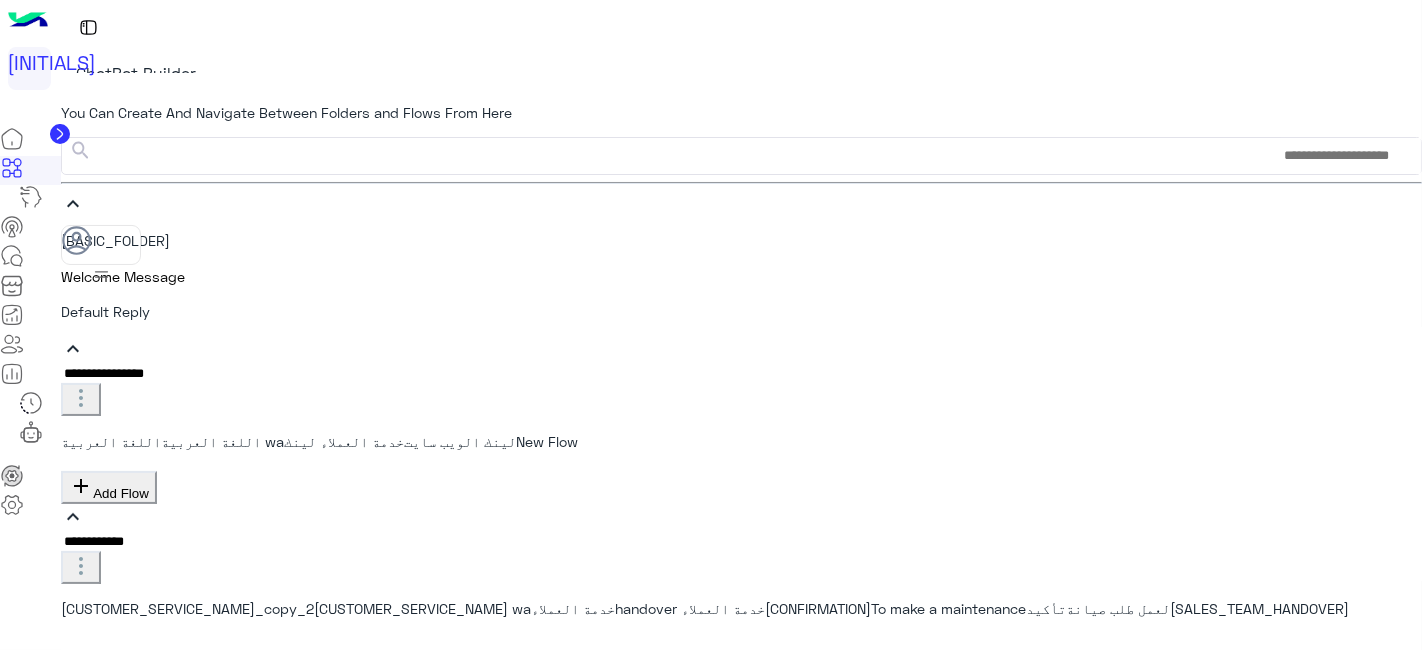 click at bounding box center [12, 344] 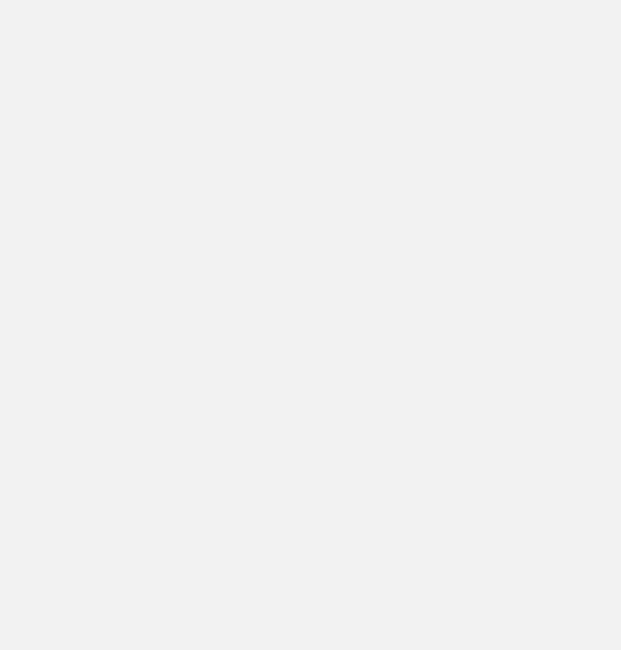 scroll, scrollTop: 0, scrollLeft: 0, axis: both 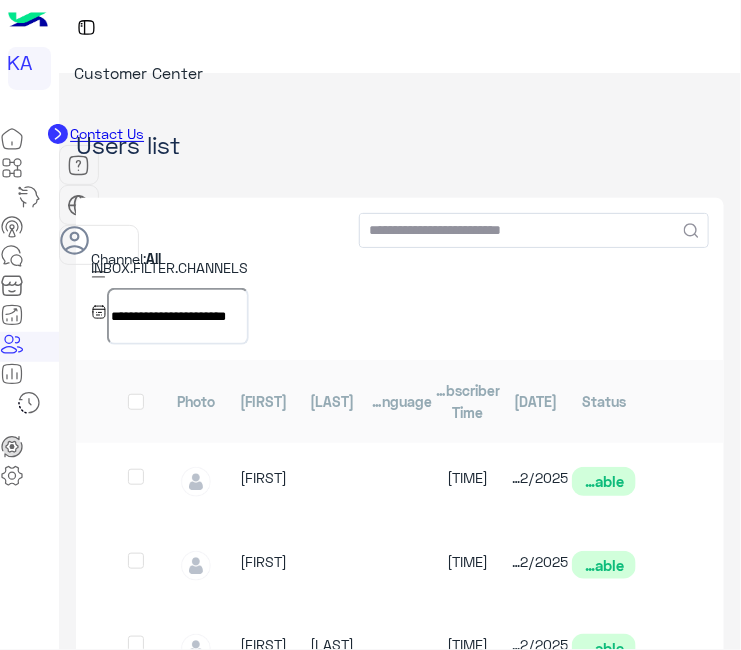click on "**********" at bounding box center [178, 316] 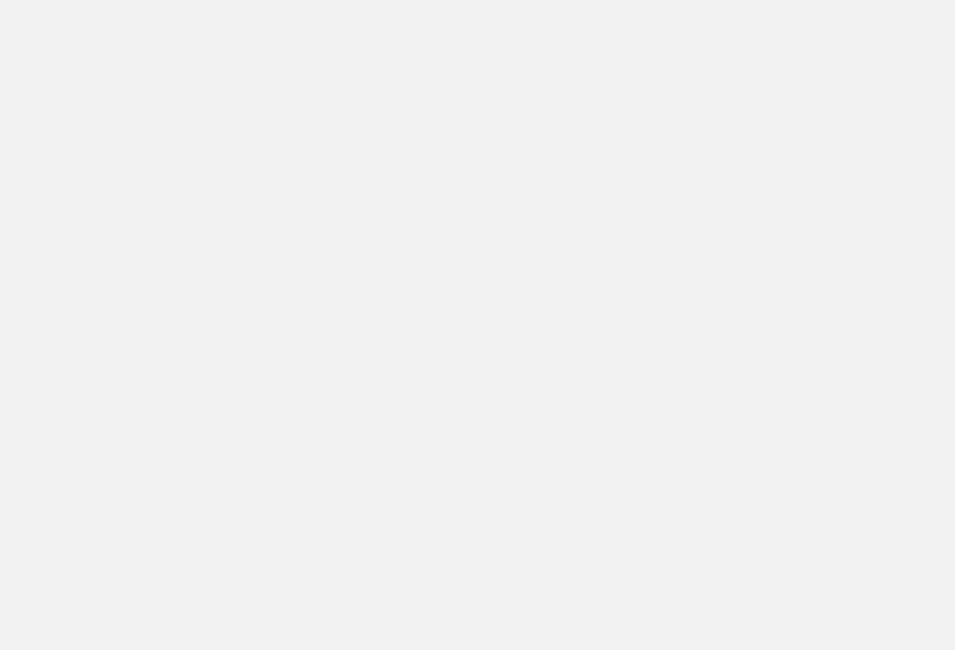 scroll, scrollTop: 0, scrollLeft: 0, axis: both 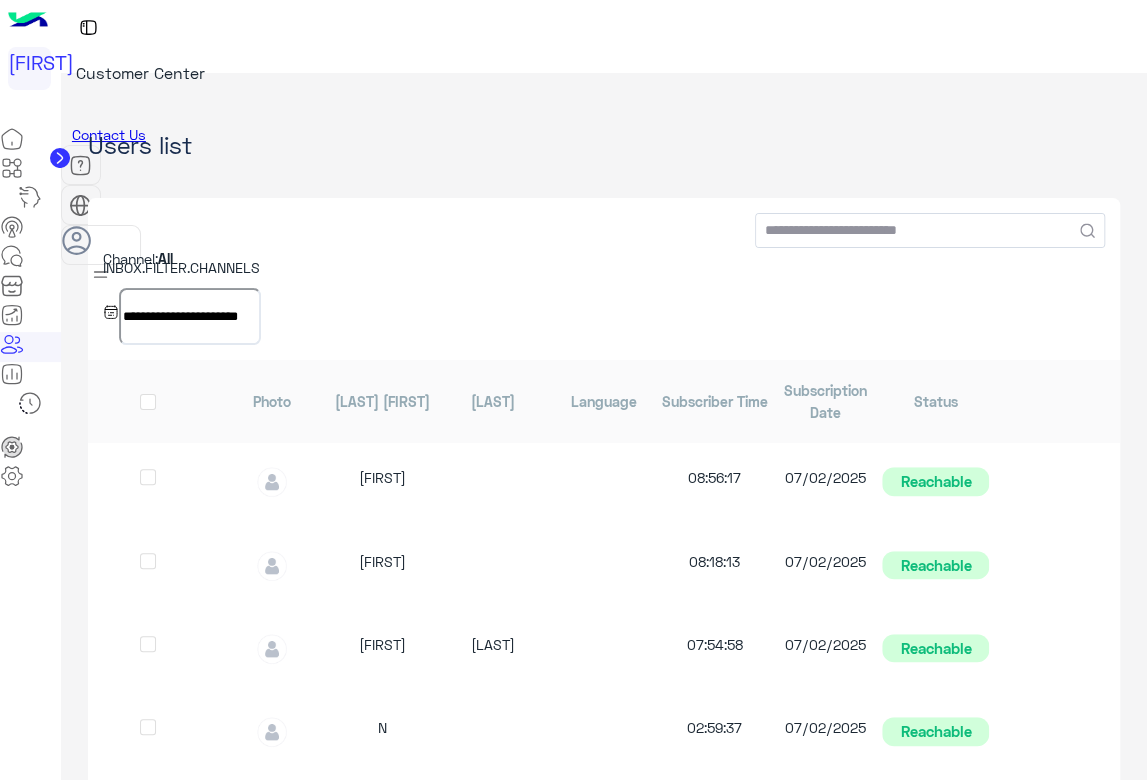click at bounding box center (12, 476) 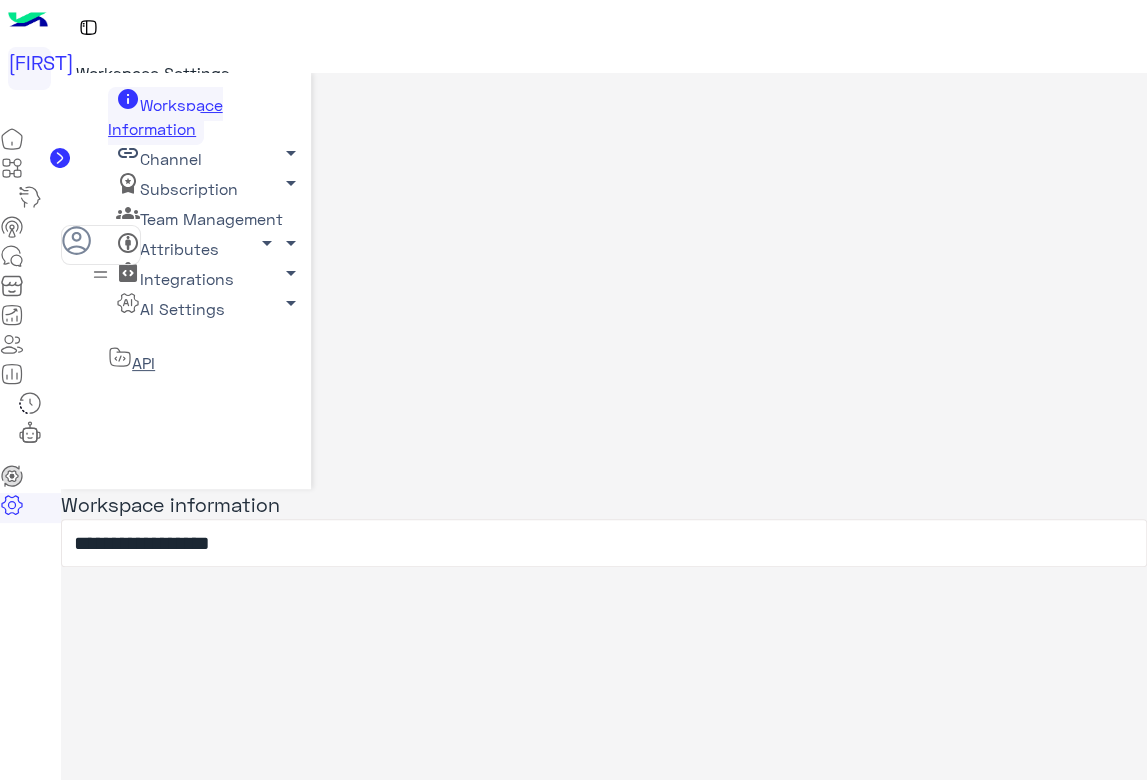 click on "Team Management   arrow_drop_down" at bounding box center [165, 116] 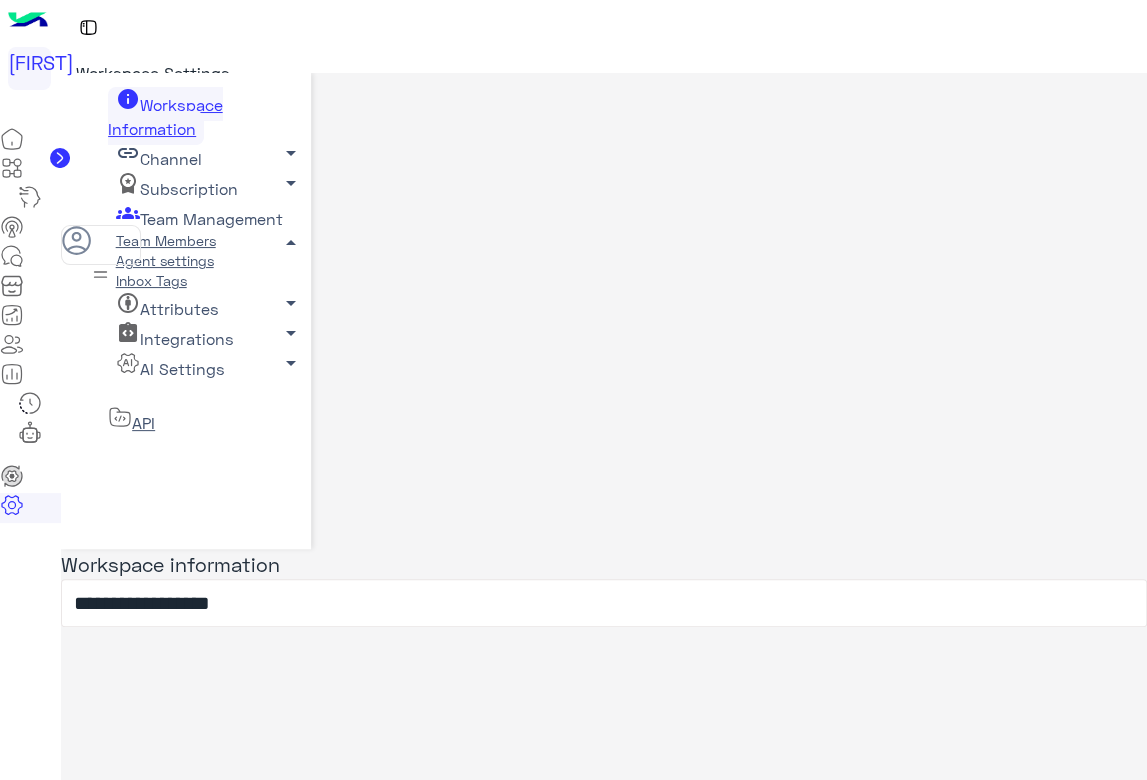 click on "Team Members" at bounding box center [165, 240] 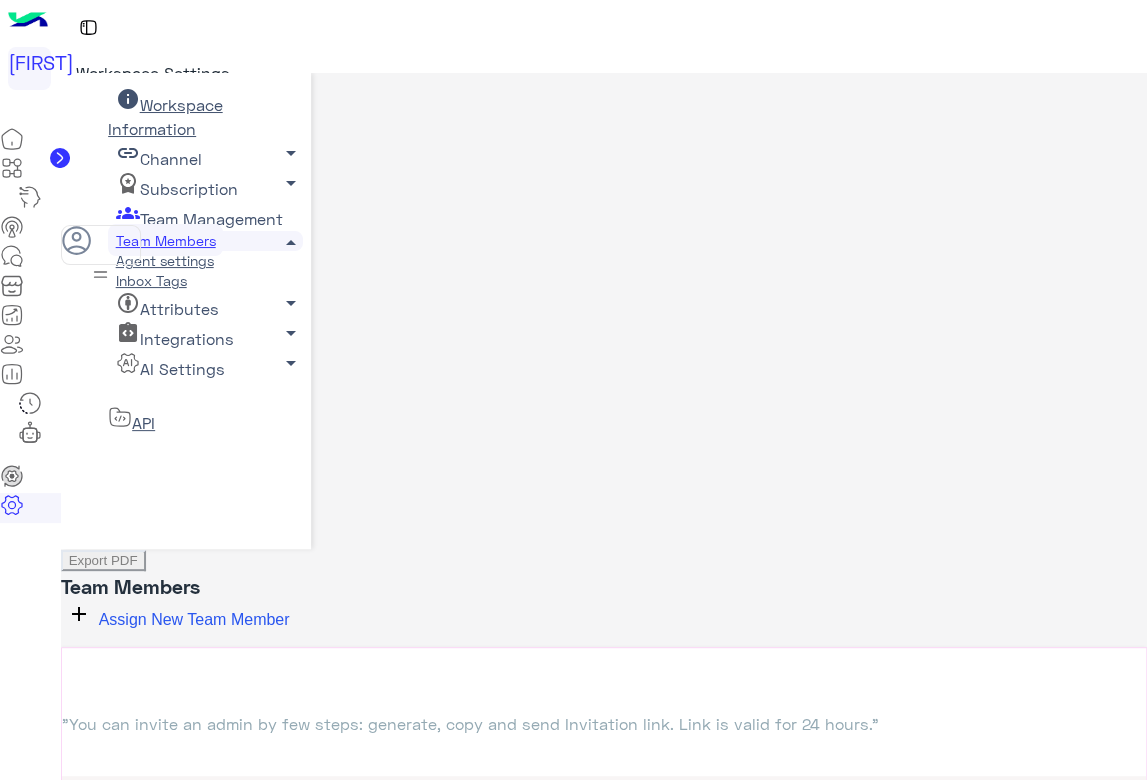 scroll, scrollTop: 899, scrollLeft: 0, axis: vertical 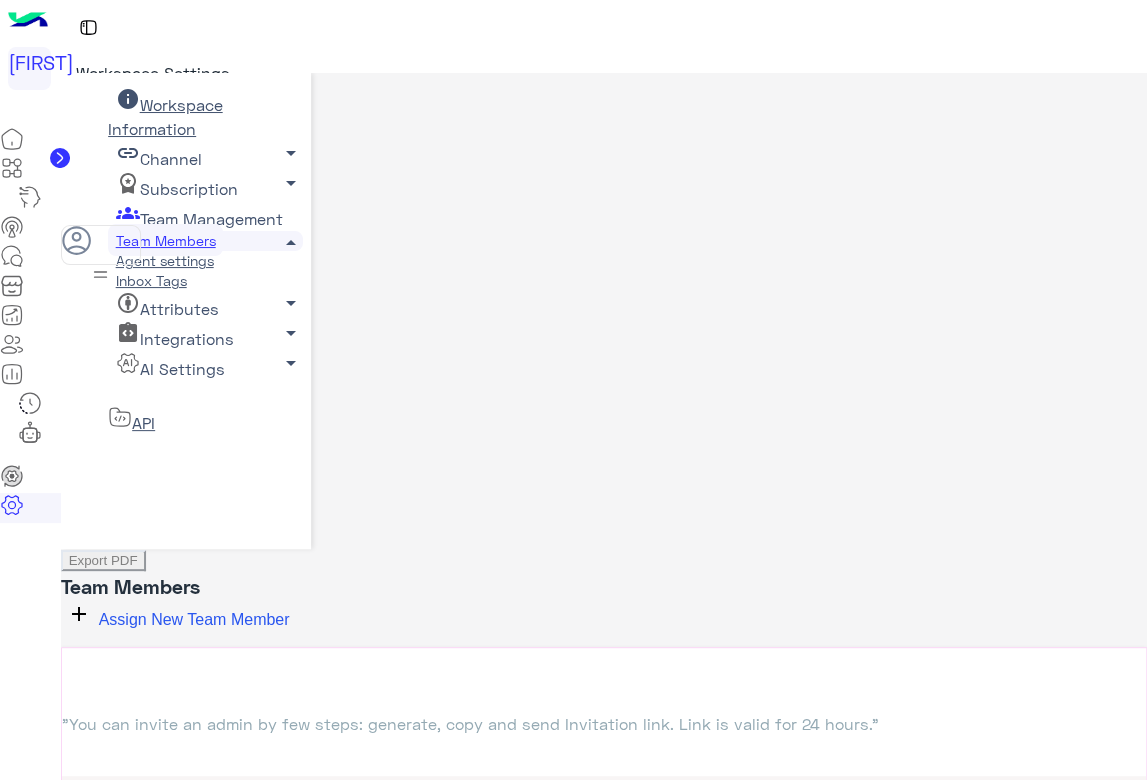 click on "Copy" at bounding box center (1072, 1198) 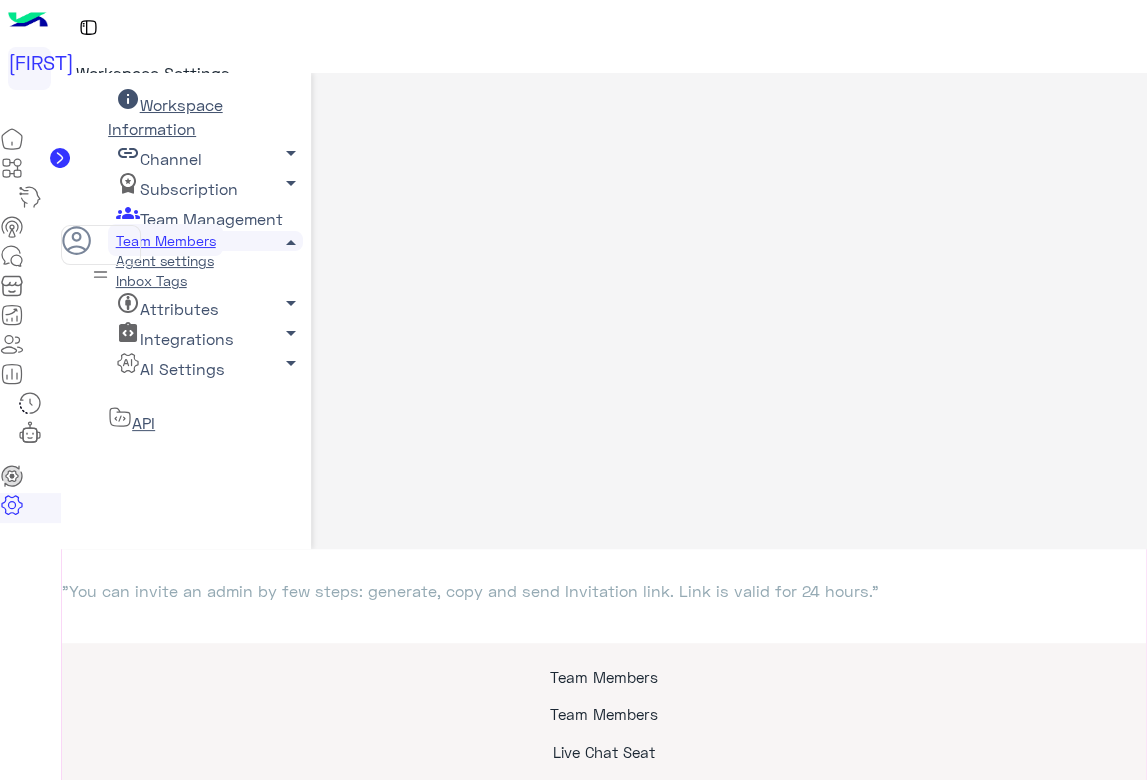 scroll, scrollTop: 899, scrollLeft: 0, axis: vertical 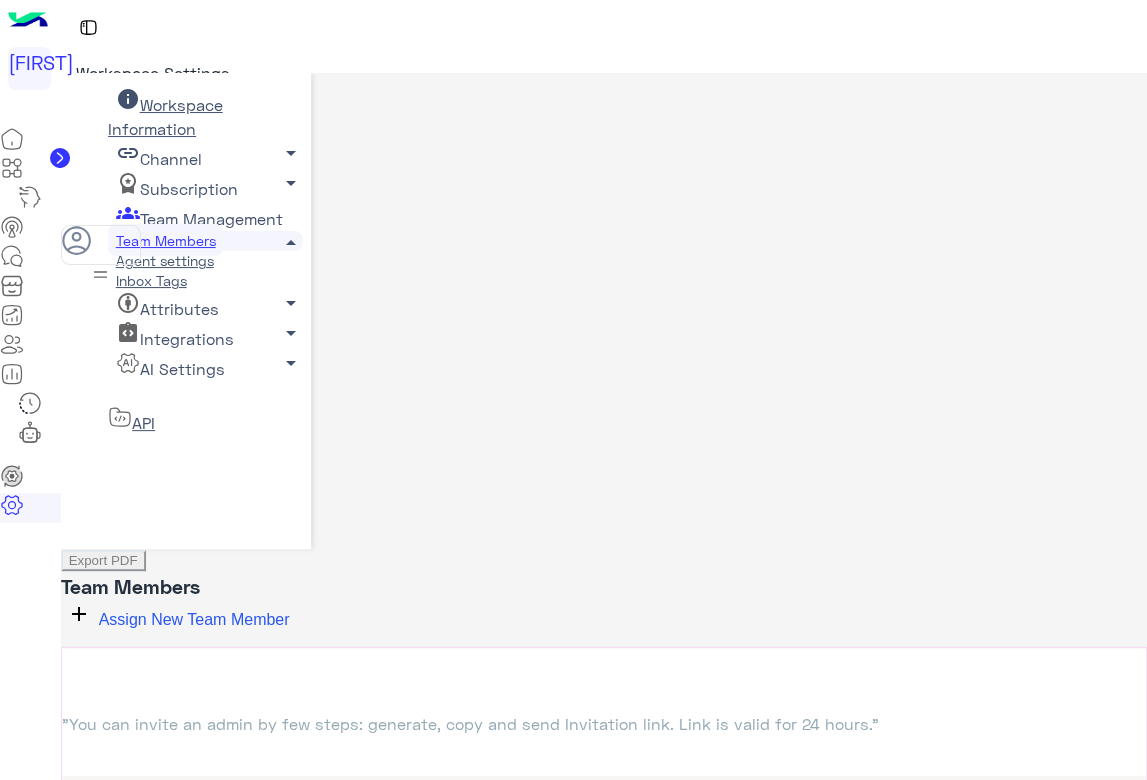click at bounding box center [12, 344] 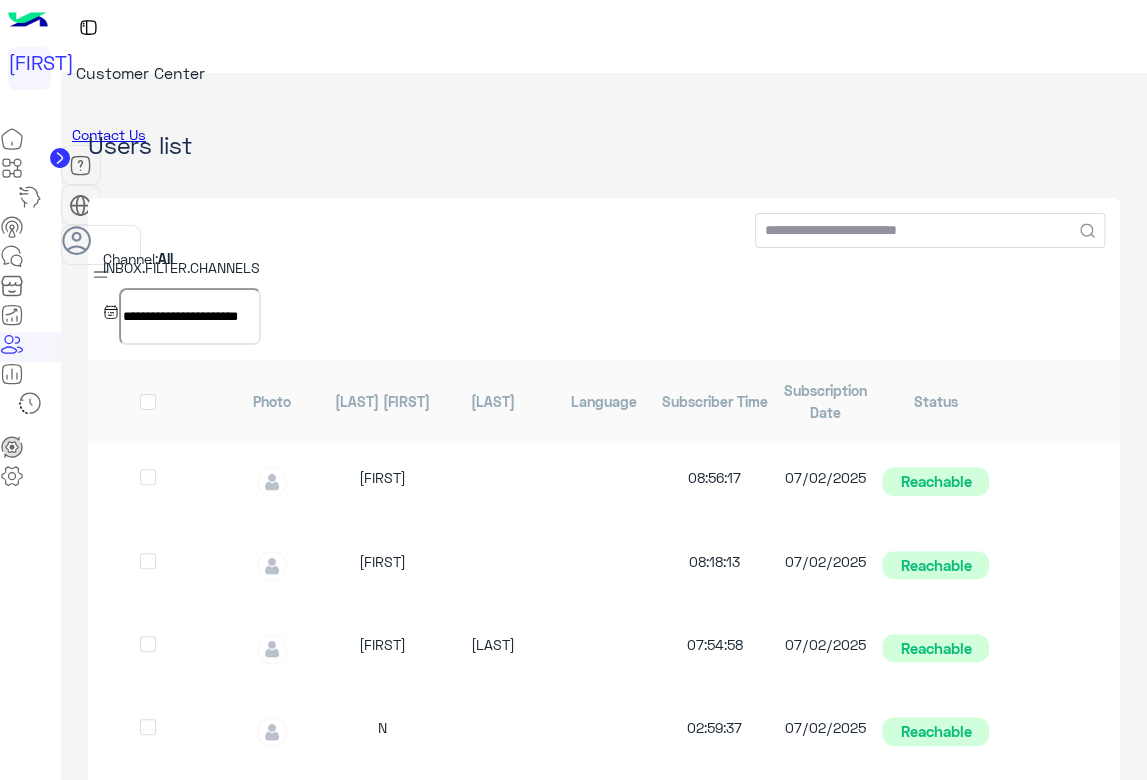 click at bounding box center [12, 476] 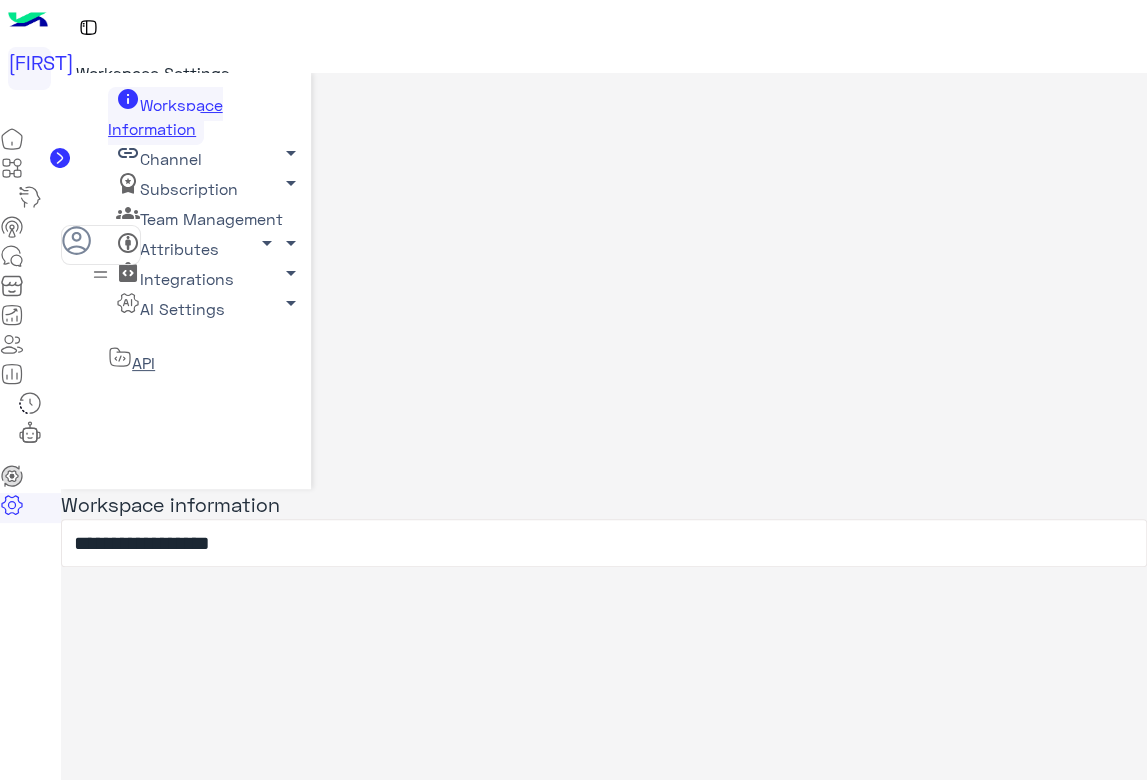 click on "Team Management   arrow_drop_down" at bounding box center [165, 116] 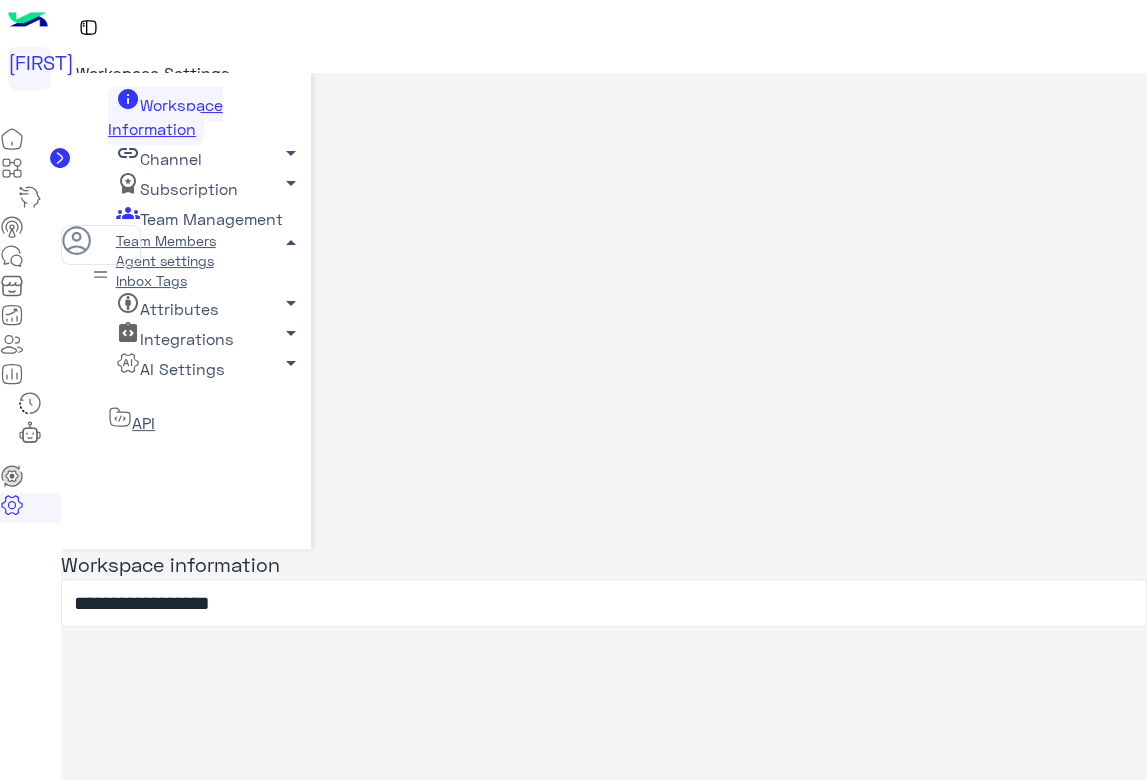 click on "Team Members" at bounding box center (165, 240) 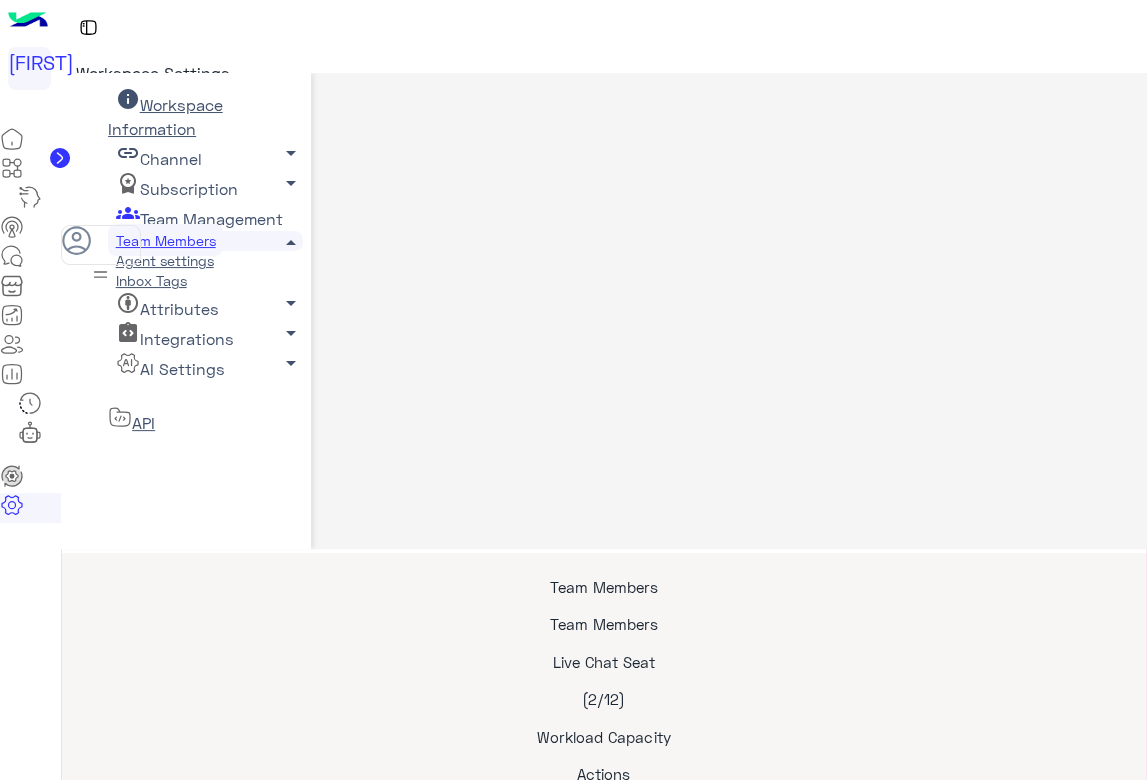 scroll, scrollTop: 225, scrollLeft: 0, axis: vertical 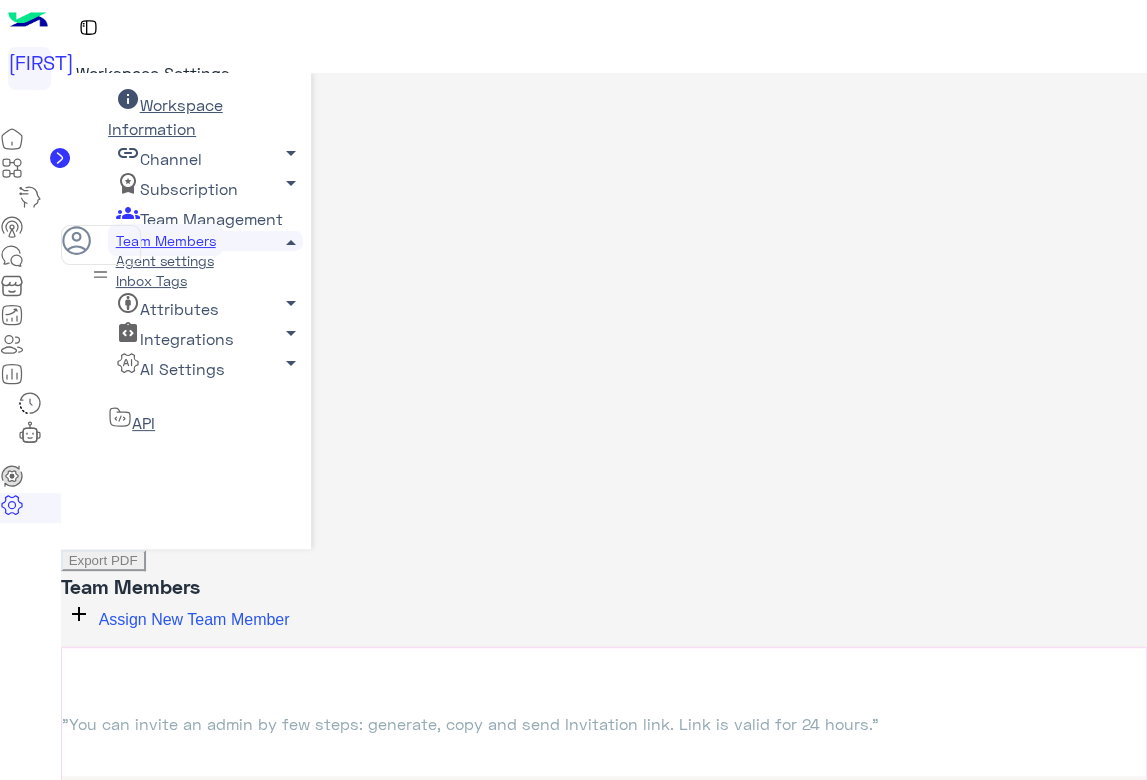 click at bounding box center [9, 340] 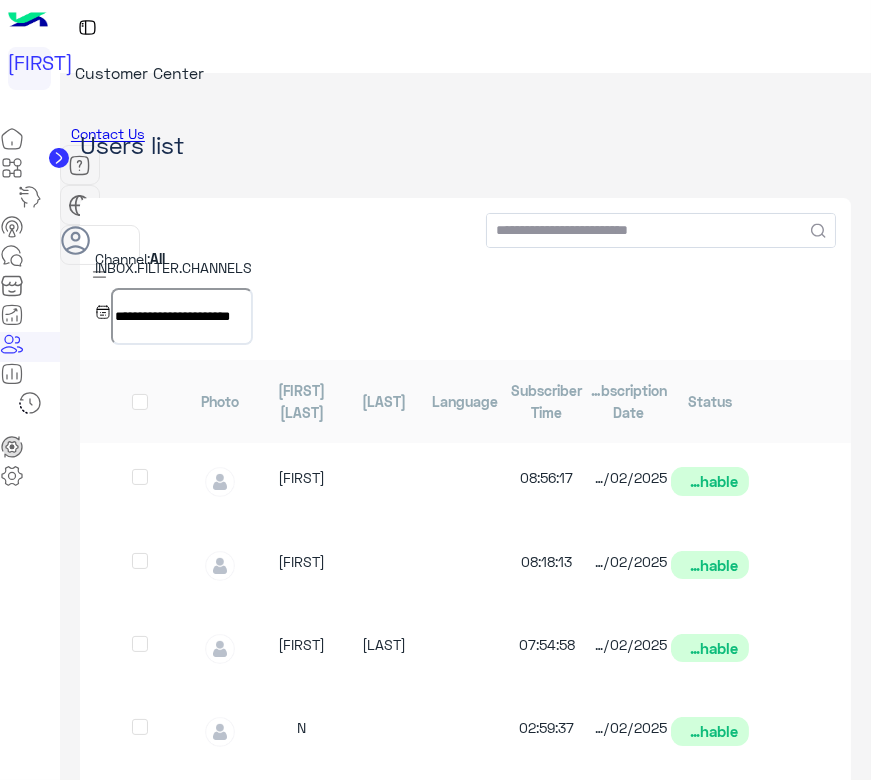 click on "**********" at bounding box center [465, 279] 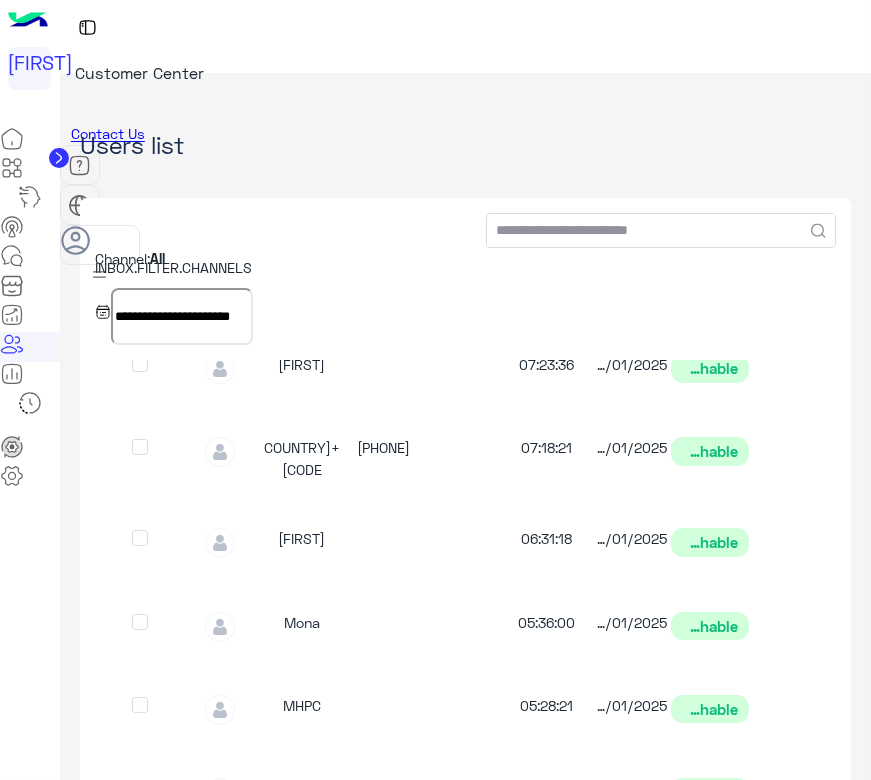 scroll, scrollTop: 933, scrollLeft: 0, axis: vertical 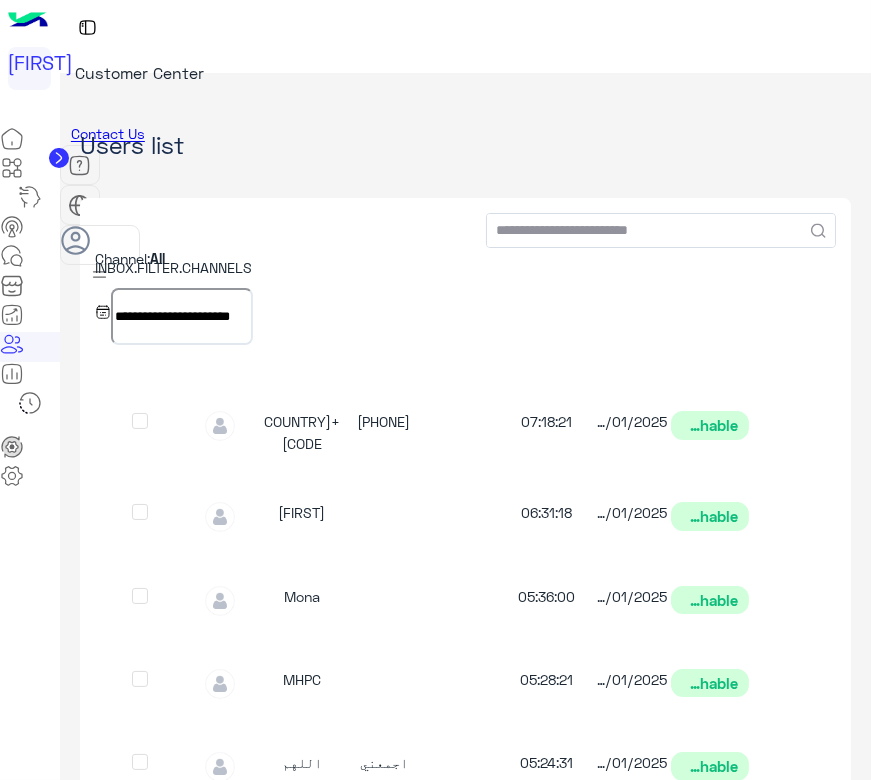 click at bounding box center (12, 256) 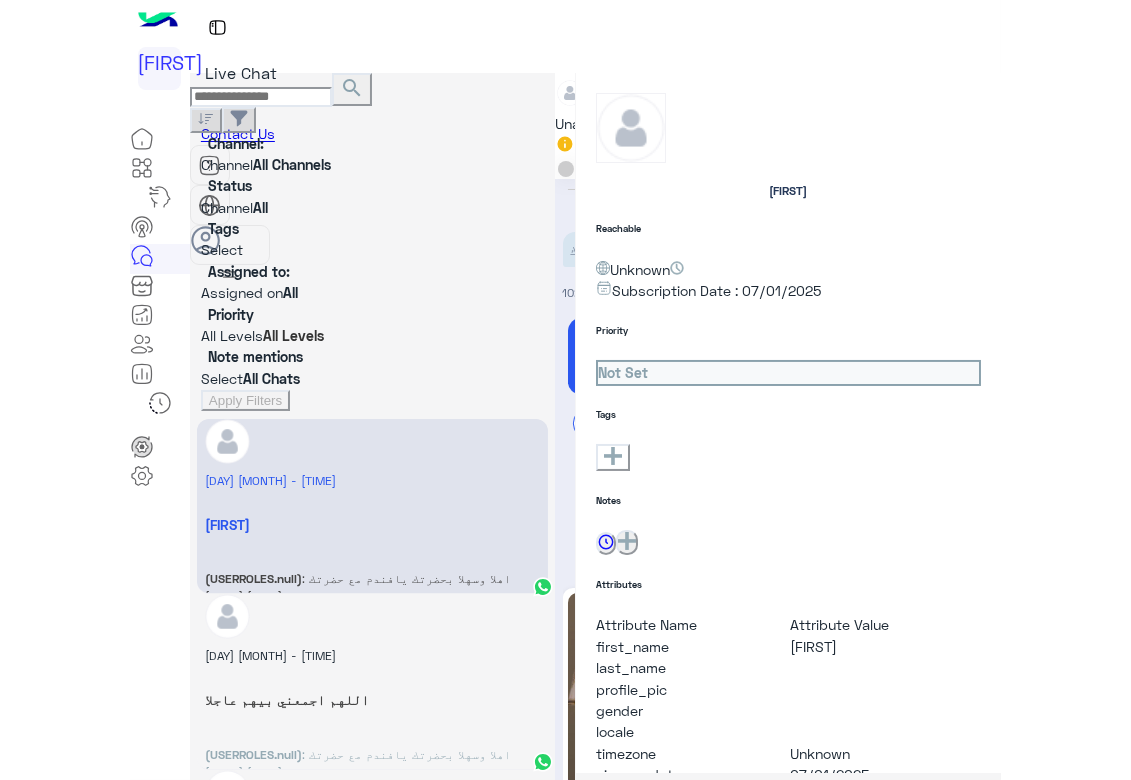 scroll, scrollTop: 300, scrollLeft: 0, axis: vertical 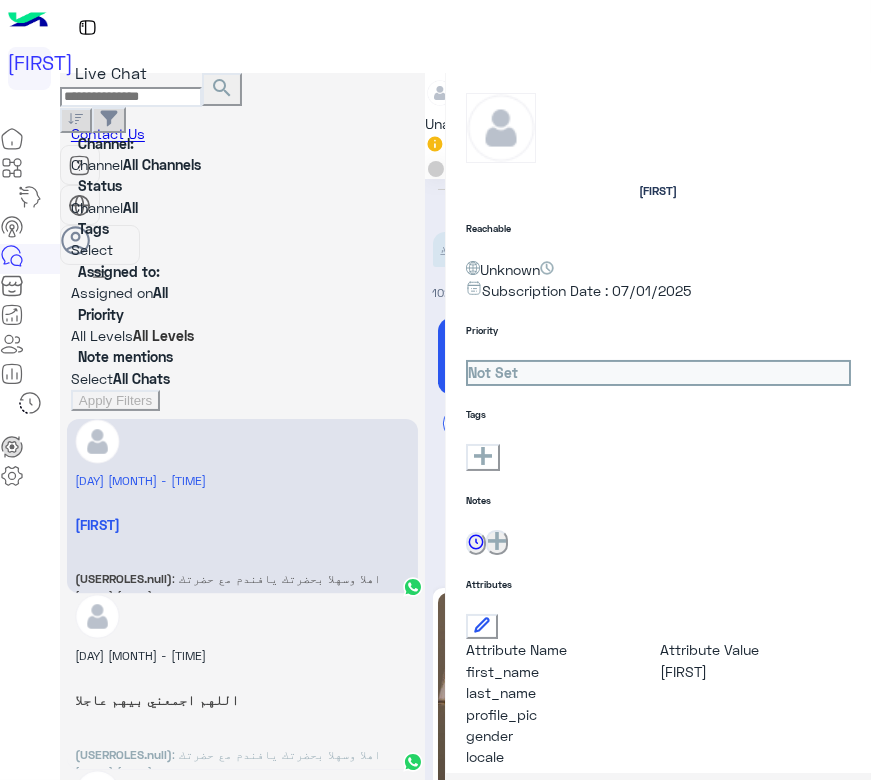 click at bounding box center [12, 344] 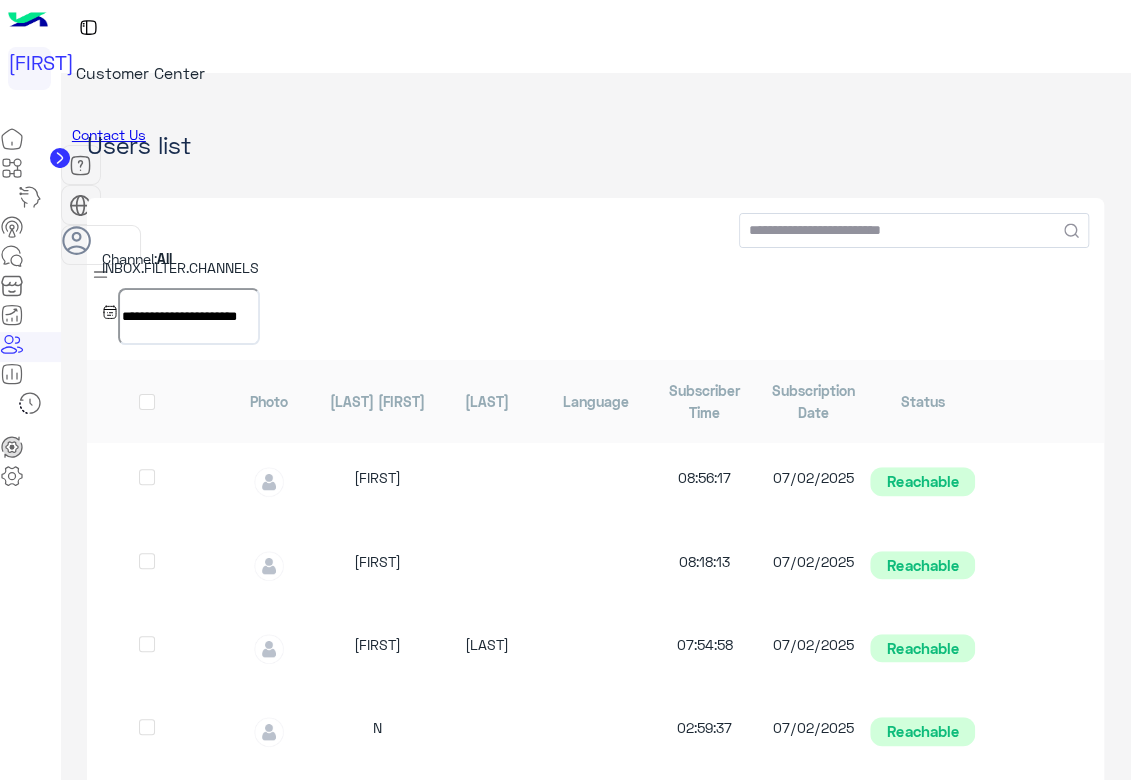 click at bounding box center (12, 256) 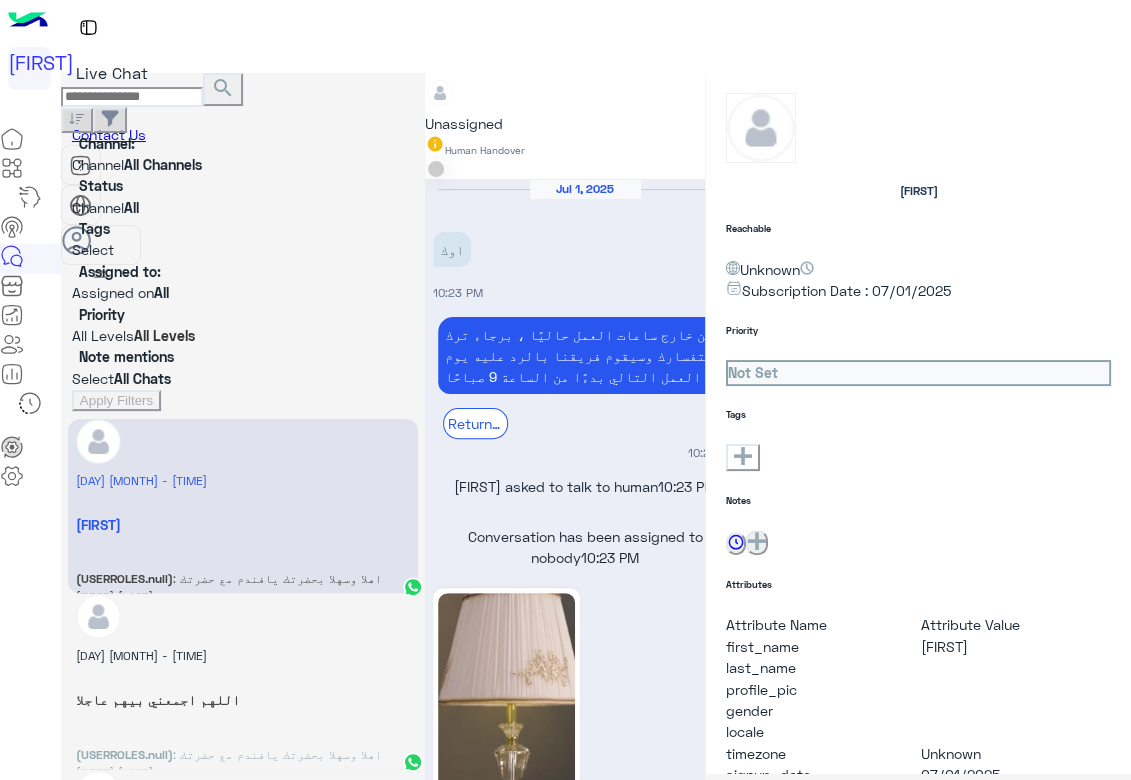 scroll, scrollTop: 300, scrollLeft: 0, axis: vertical 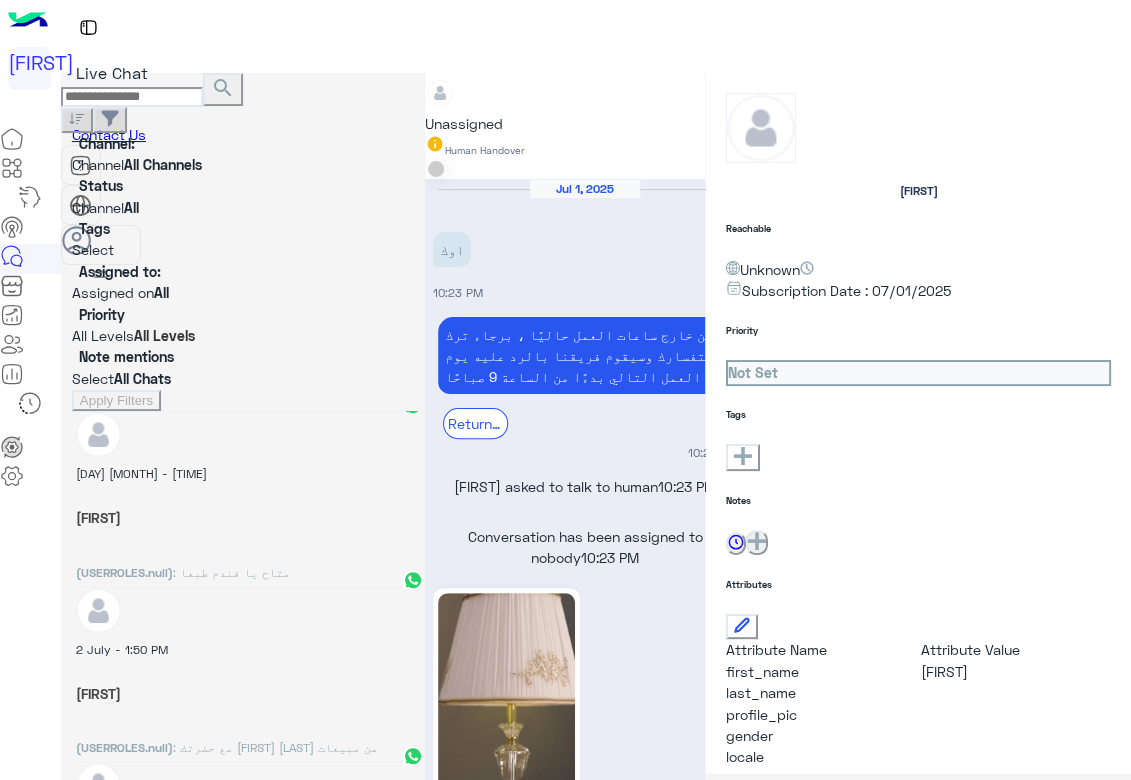 click at bounding box center (12, 344) 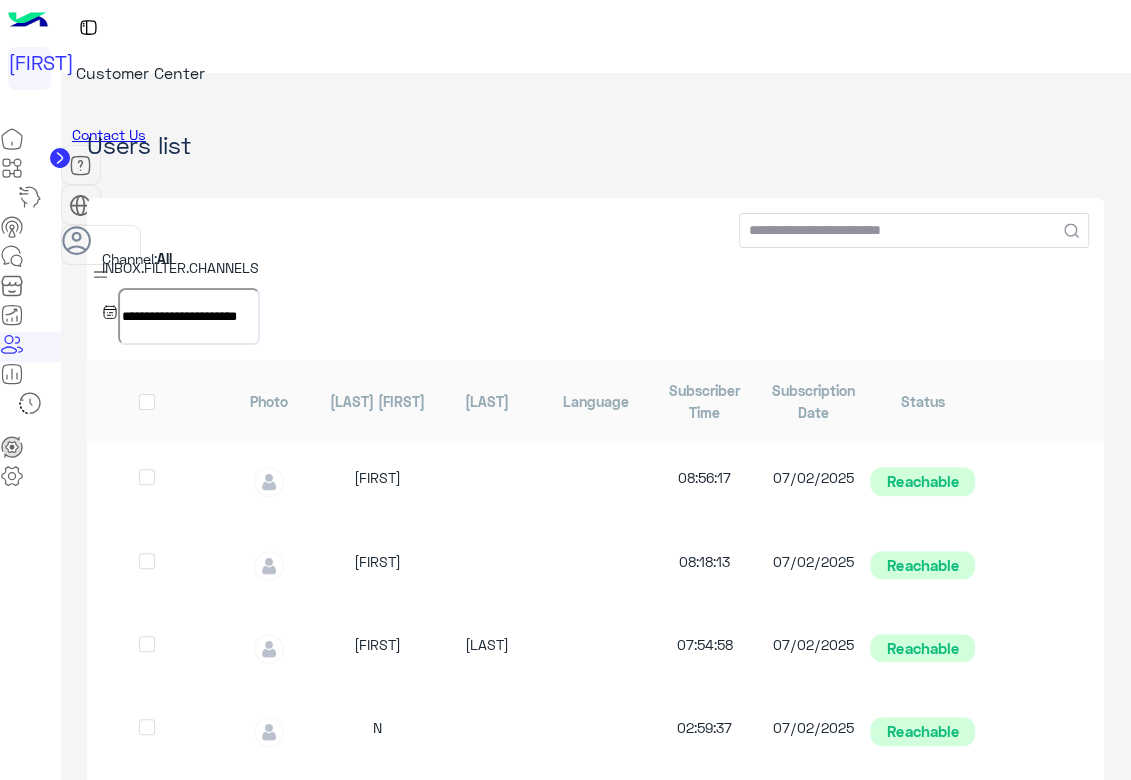 click on "[FIRST]" at bounding box center (377, 484) 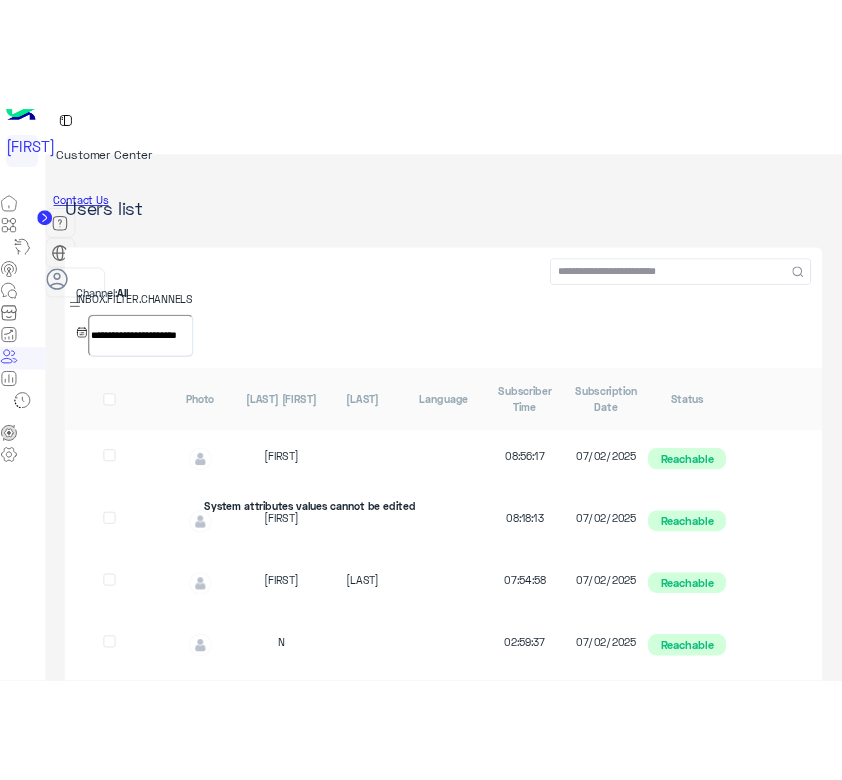 scroll, scrollTop: 0, scrollLeft: 0, axis: both 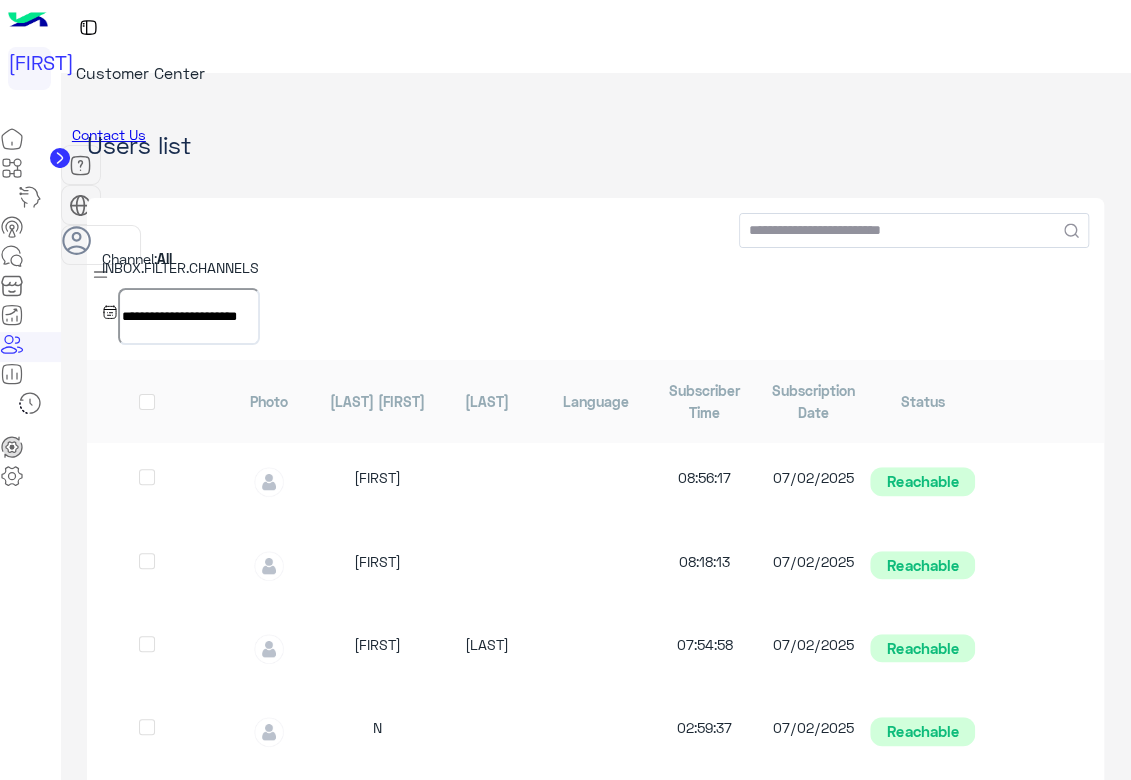 click on "×" at bounding box center (1006, 1068) 